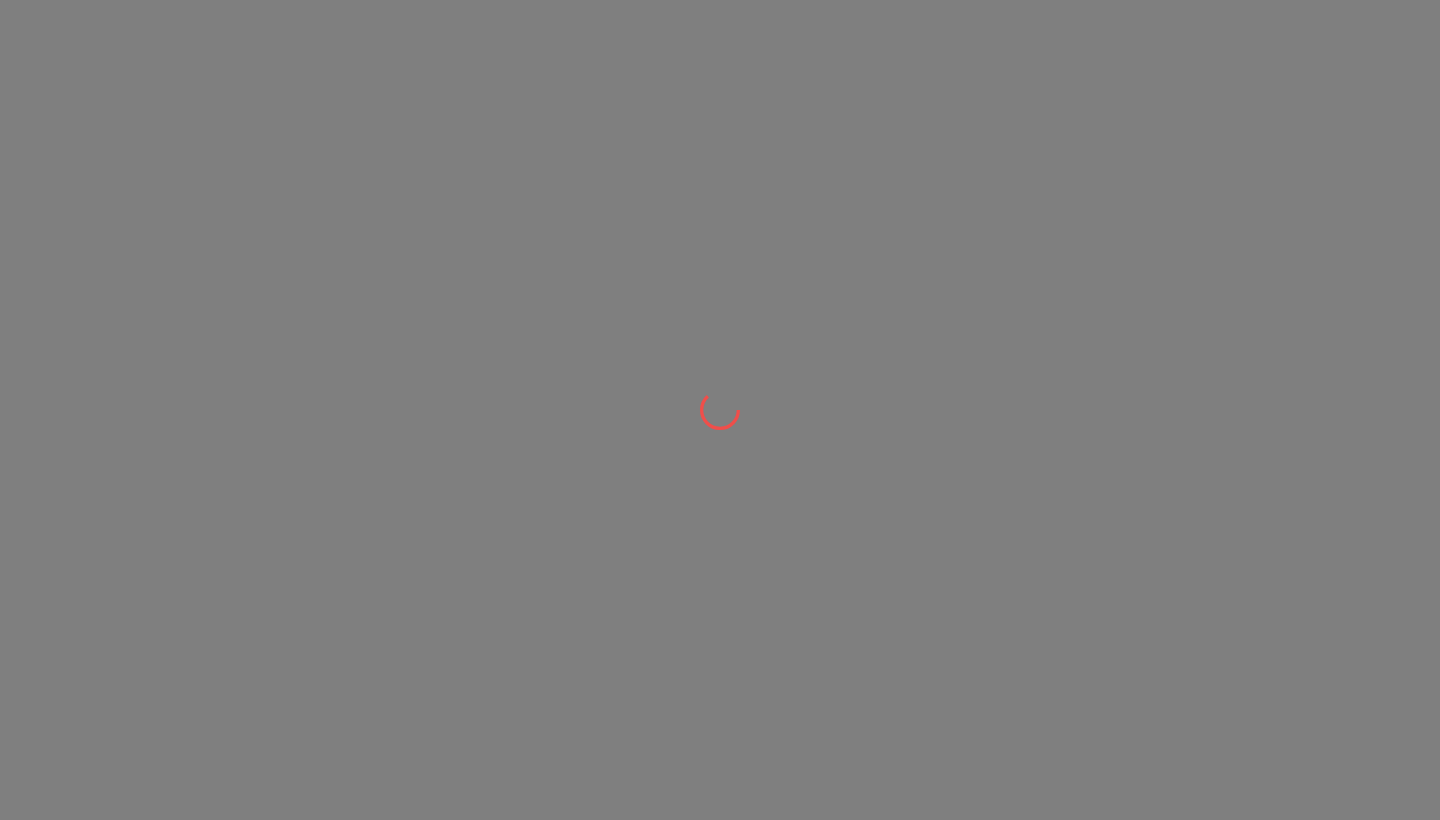 scroll, scrollTop: 0, scrollLeft: 0, axis: both 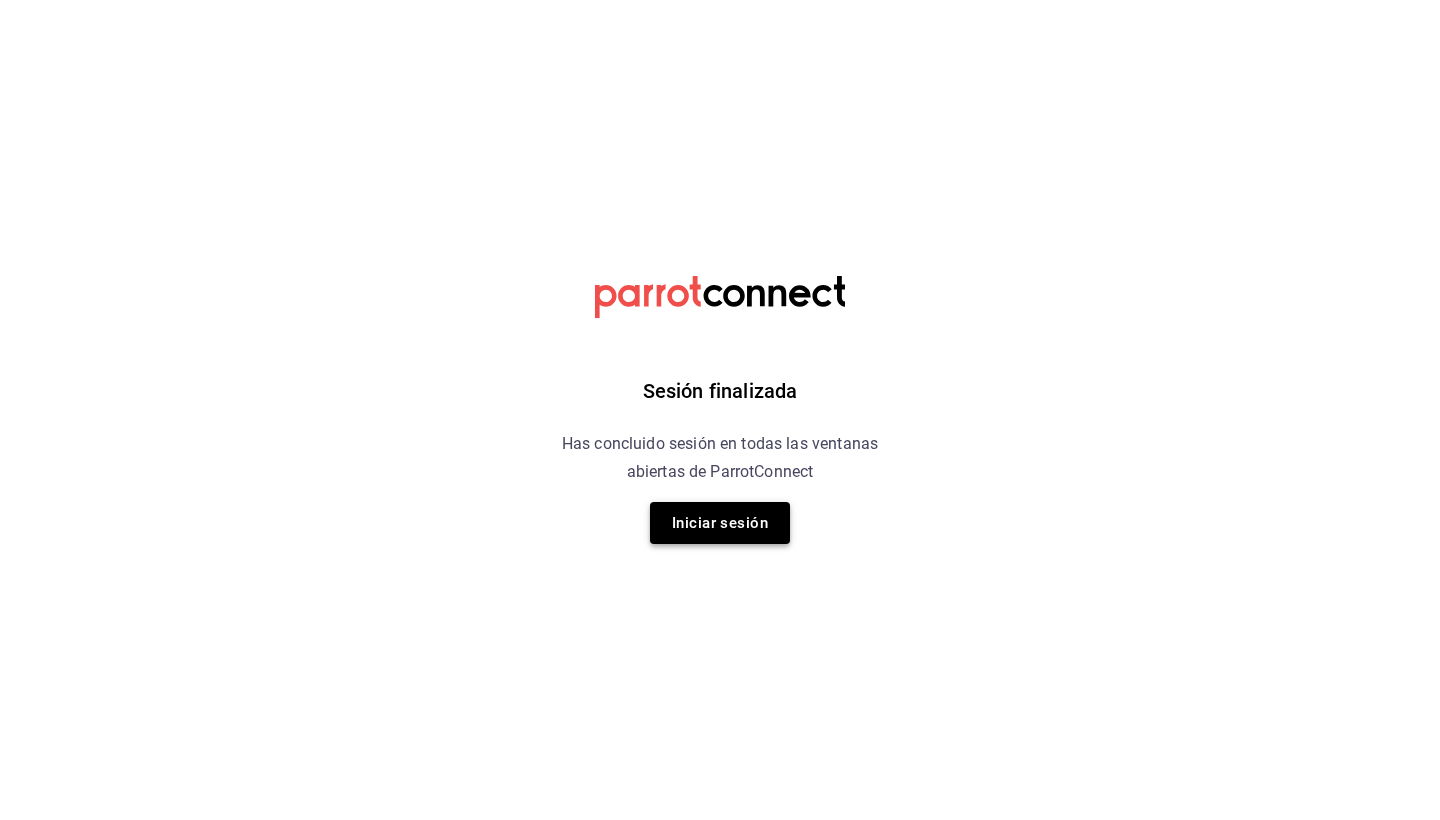 click on "Iniciar sesión" at bounding box center [720, 523] 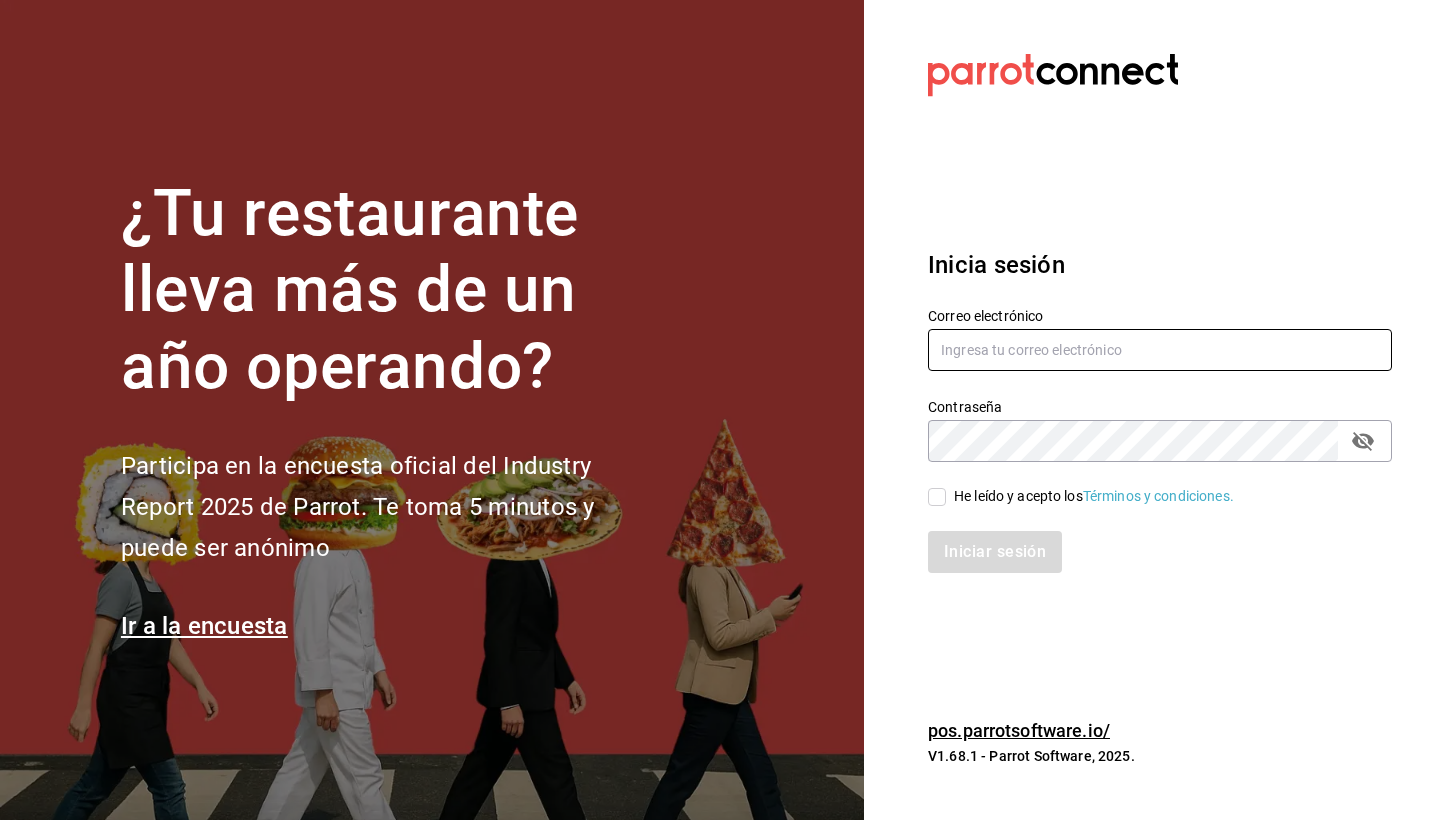type on "[USERNAME]@[DOMAIN]" 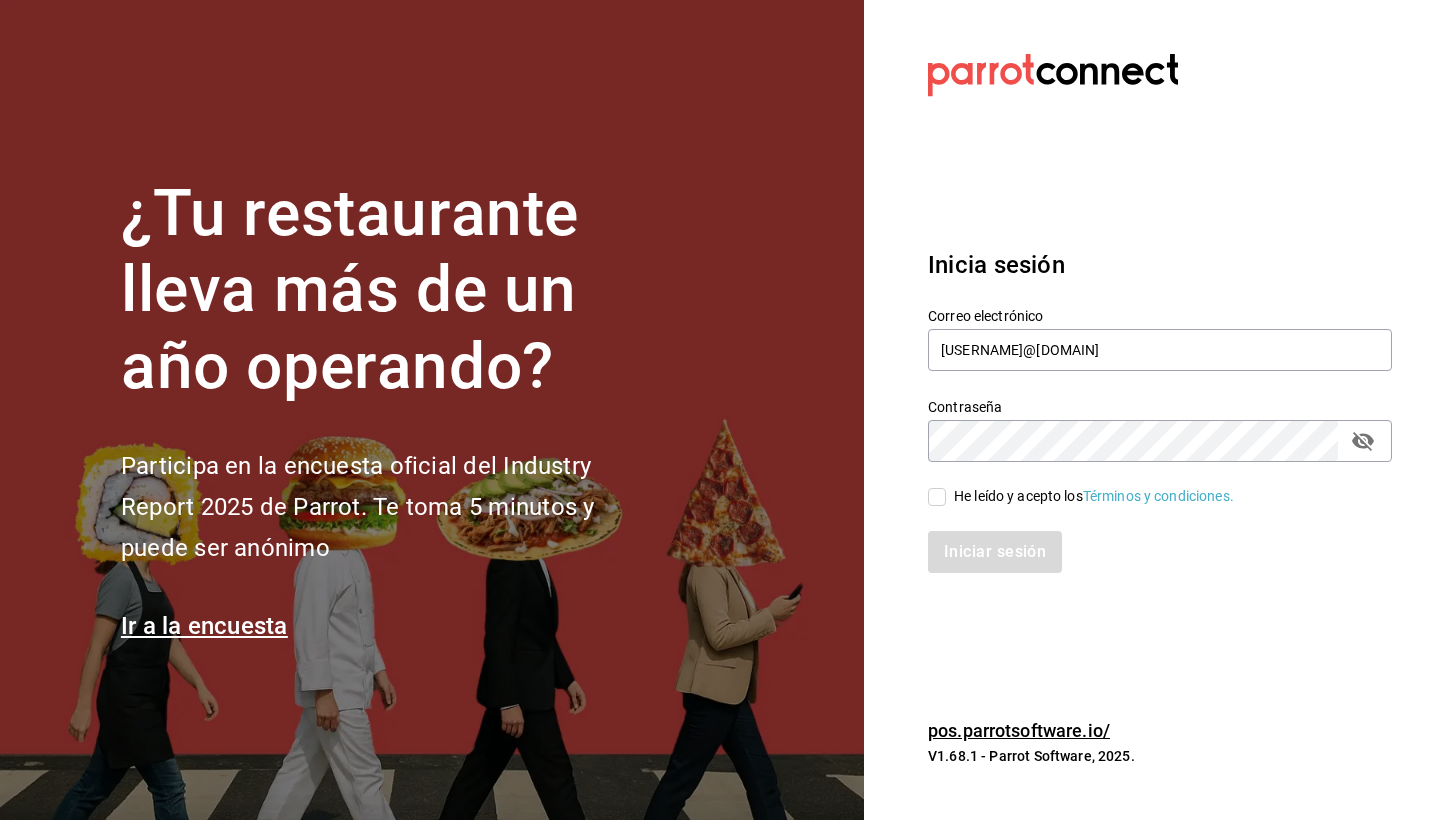 click on "He leído y acepto los  Términos y condiciones." at bounding box center (1090, 496) 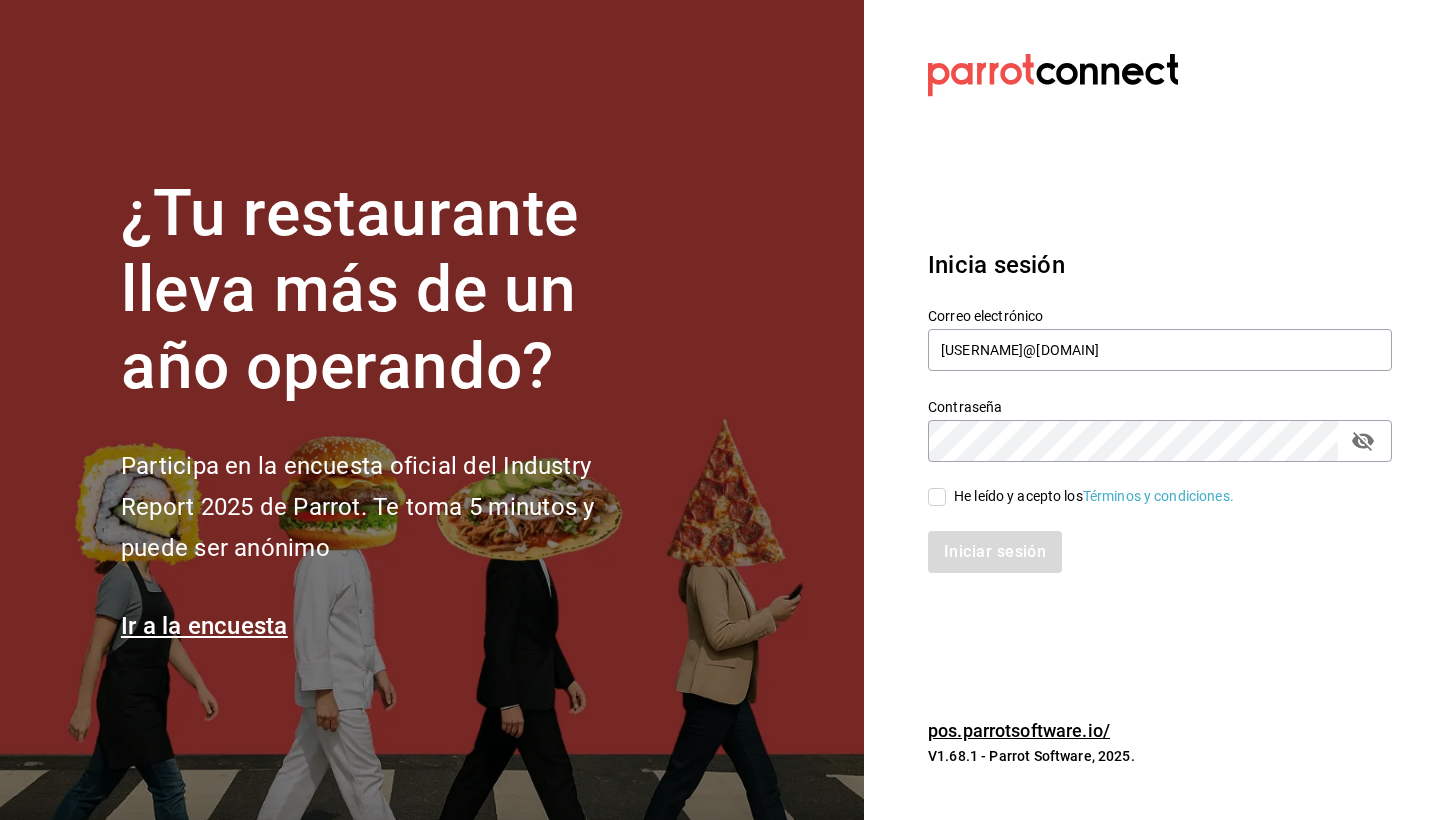 checkbox on "true" 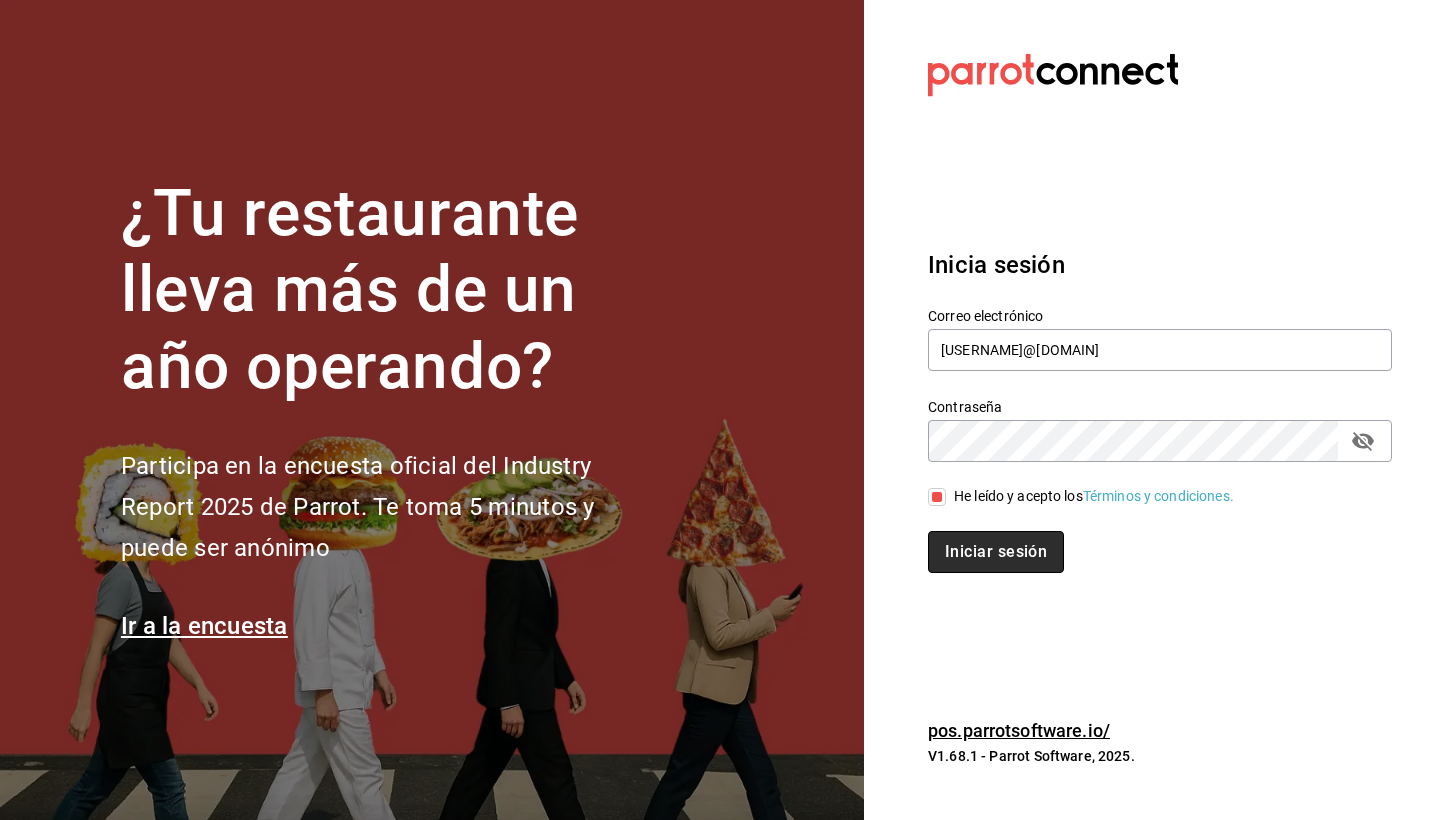 click on "Iniciar sesión" at bounding box center [996, 552] 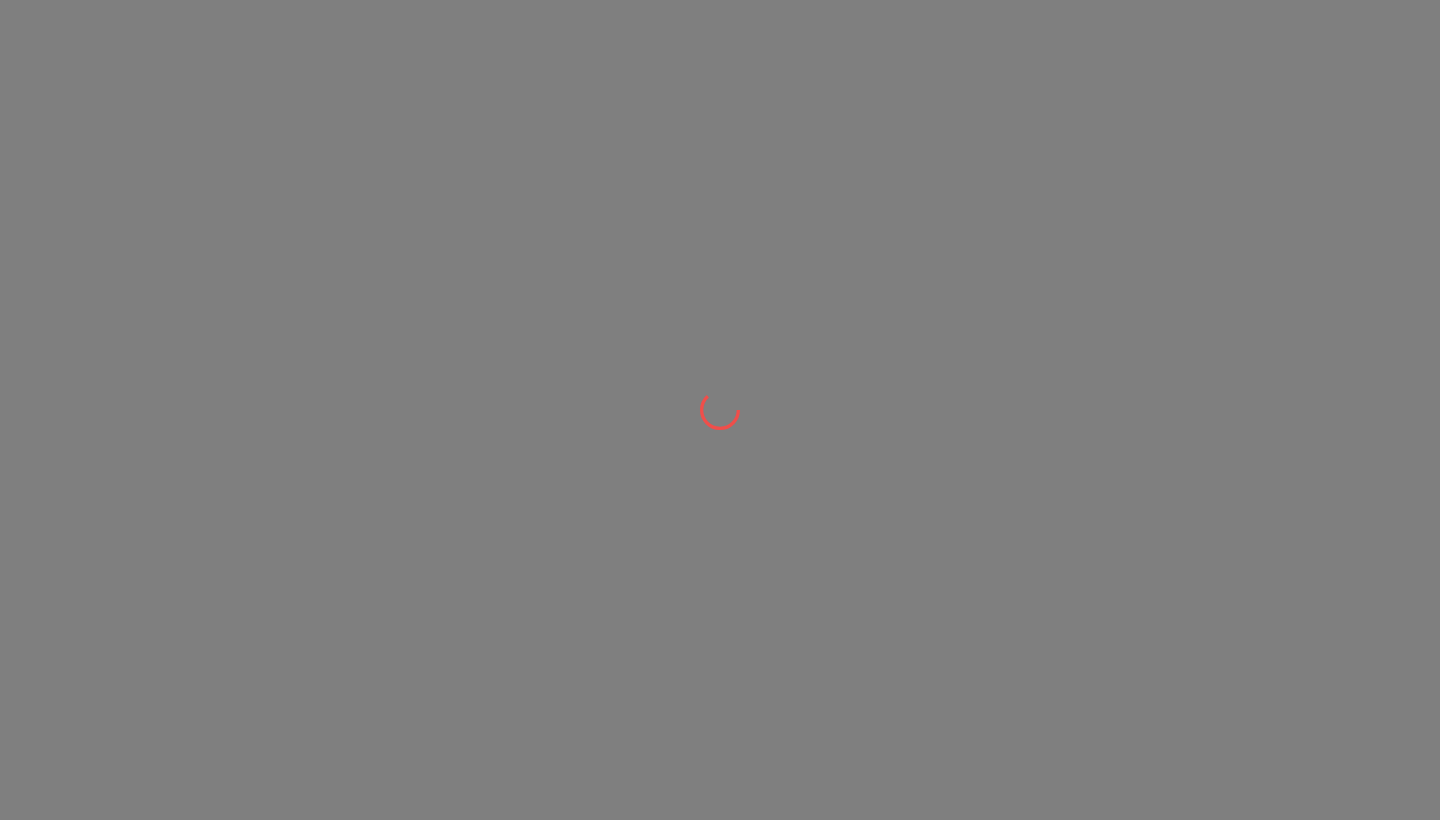 scroll, scrollTop: 0, scrollLeft: 0, axis: both 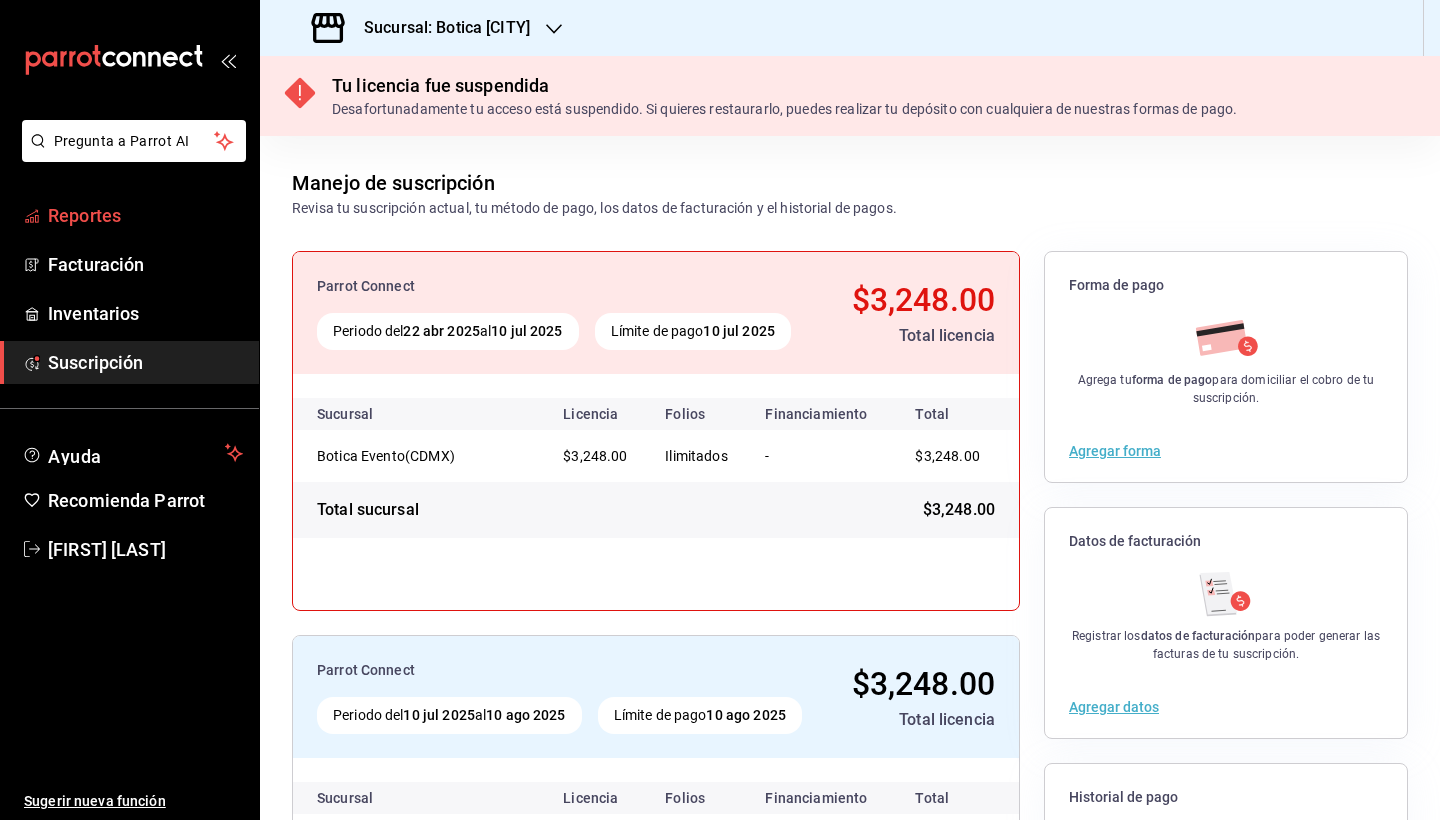 click on "Reportes" at bounding box center [145, 215] 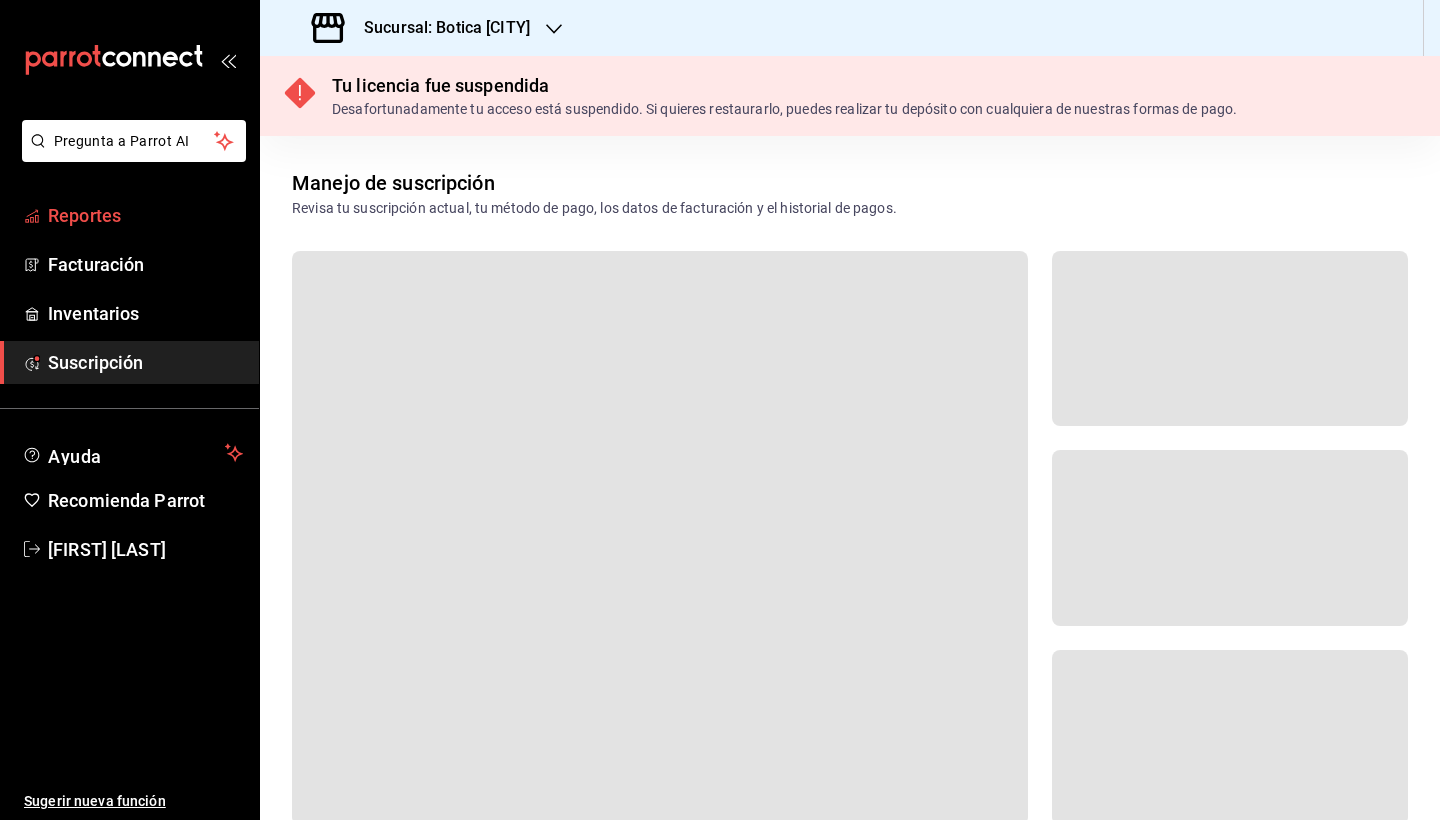 click on "Reportes" at bounding box center (145, 215) 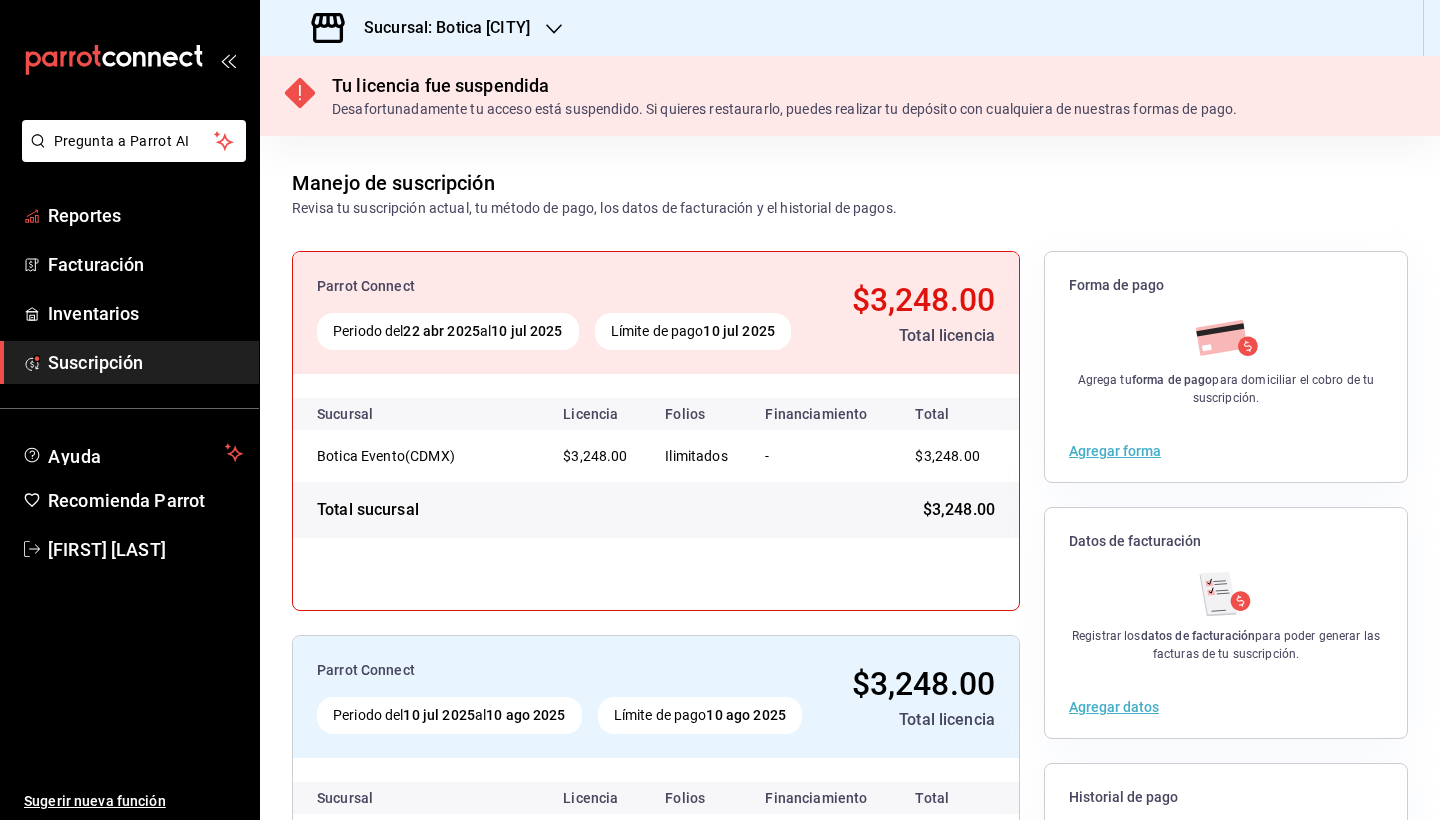 click on "Reportes" at bounding box center (145, 215) 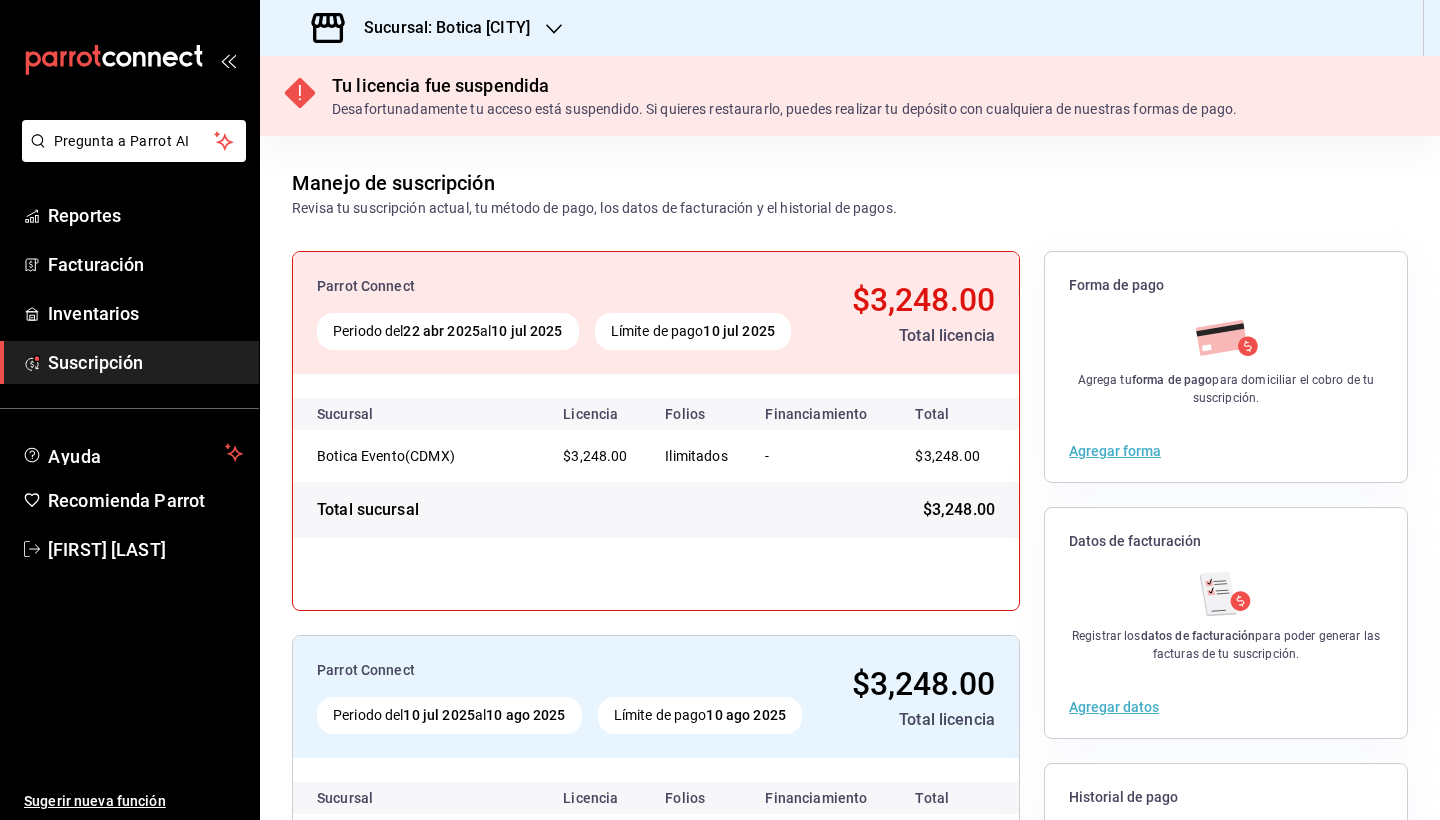click on "Sucursal: Botica  Evento(CDMX)" at bounding box center [439, 28] 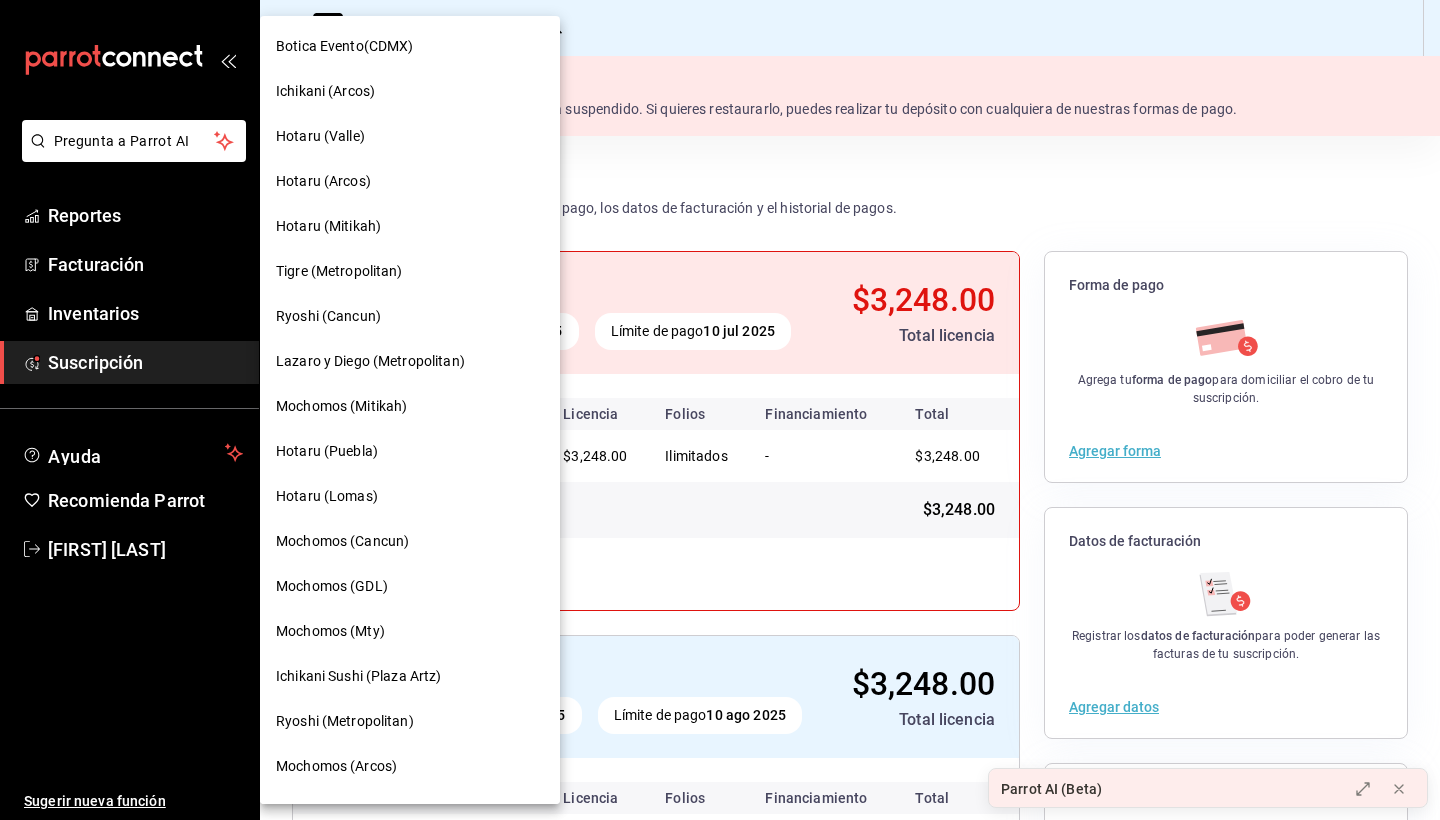 click on "Hotaru (Arcos)" at bounding box center (410, 181) 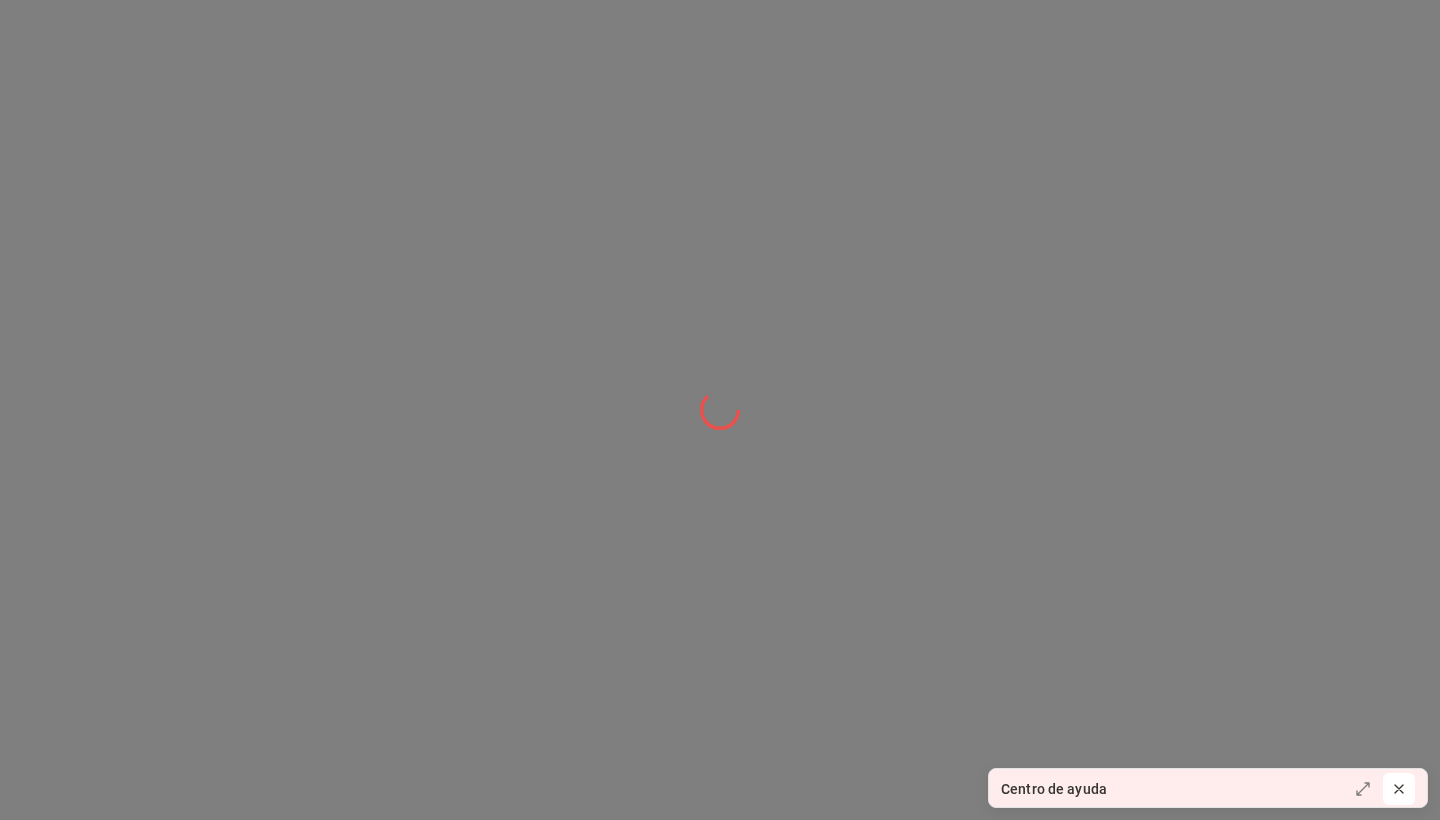 click 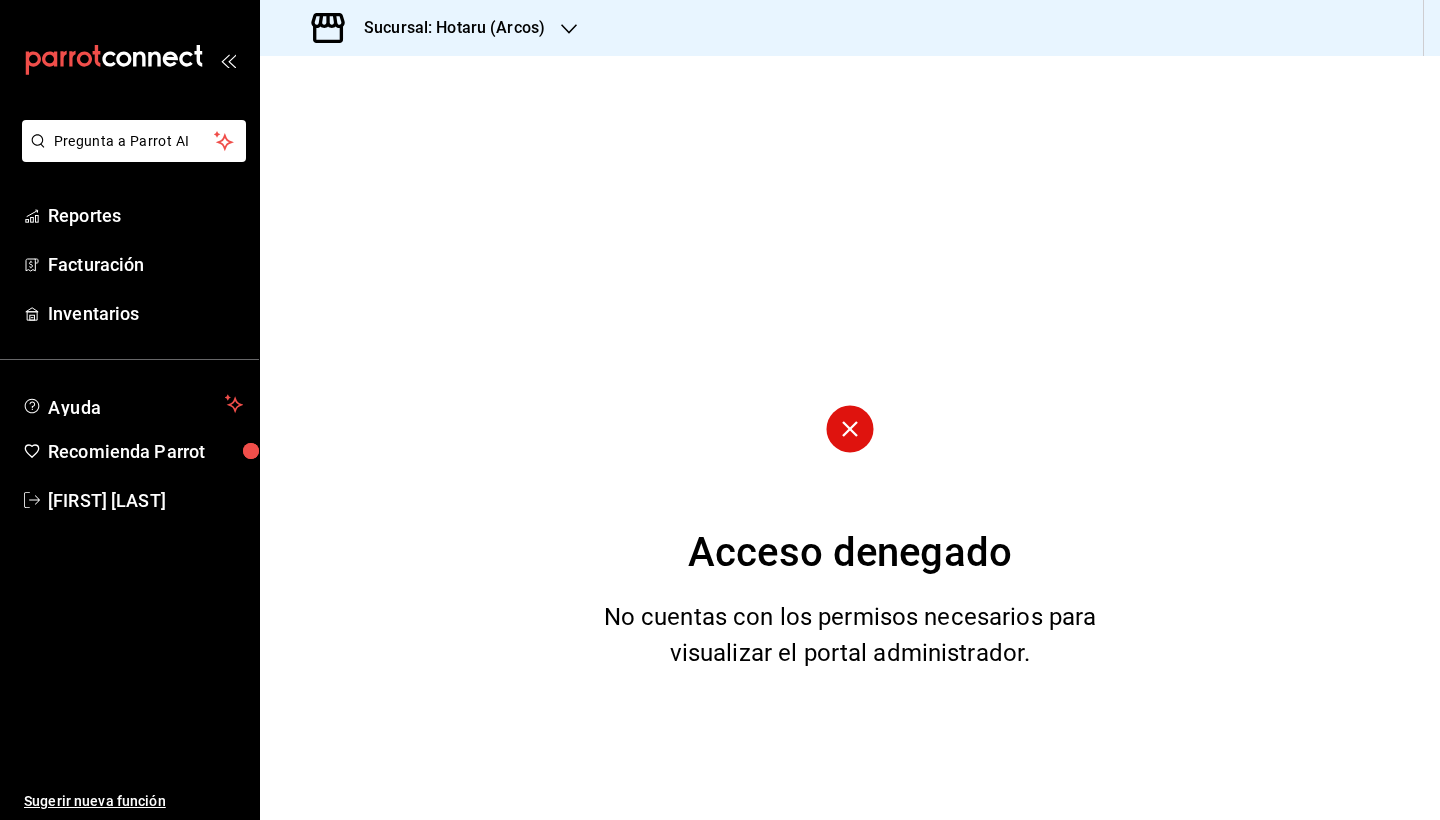 click on "Sucursal: Hotaru (Arcos)" at bounding box center (430, 28) 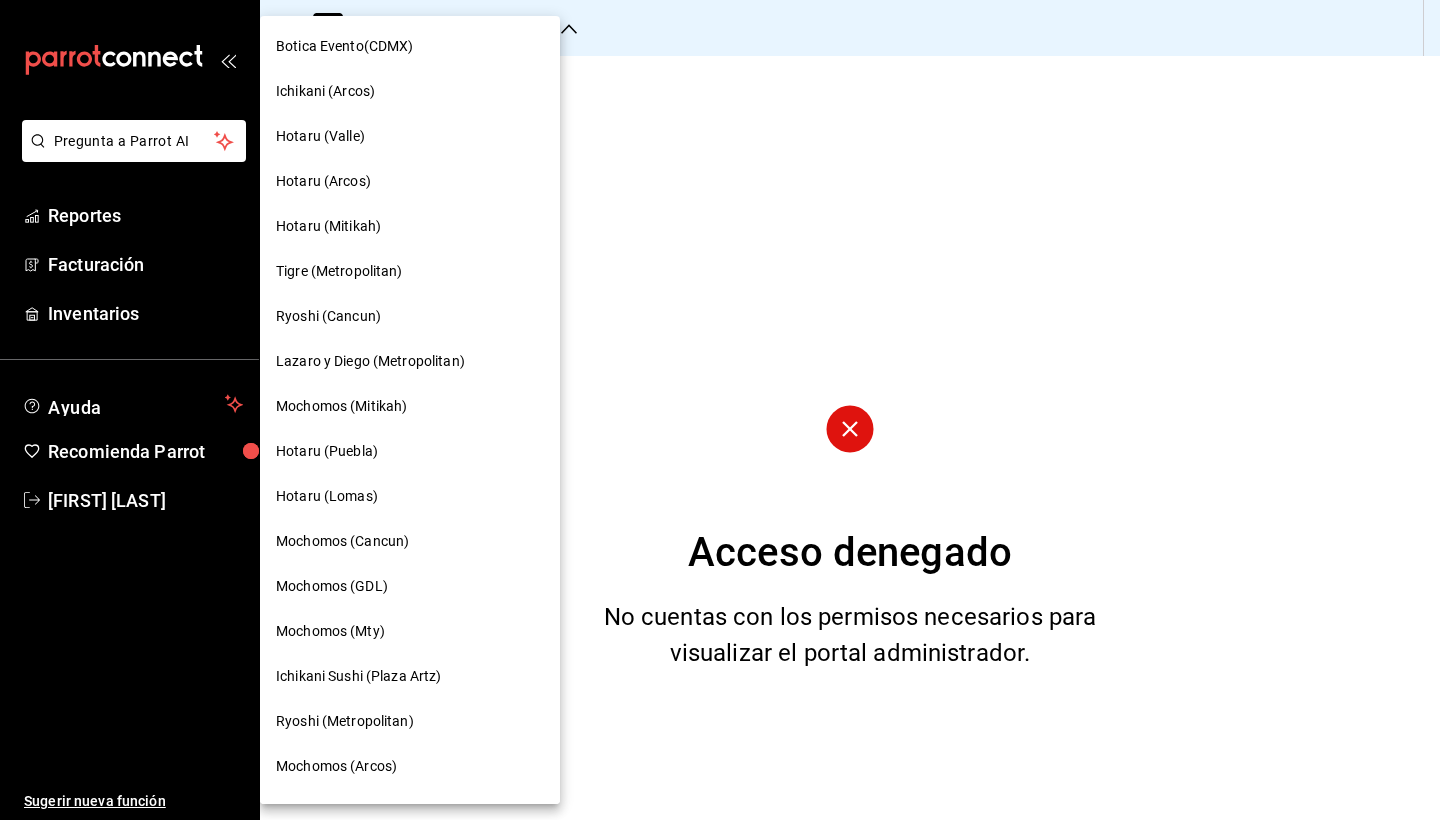 click on "Tigre (Metropolitan)" at bounding box center [339, 271] 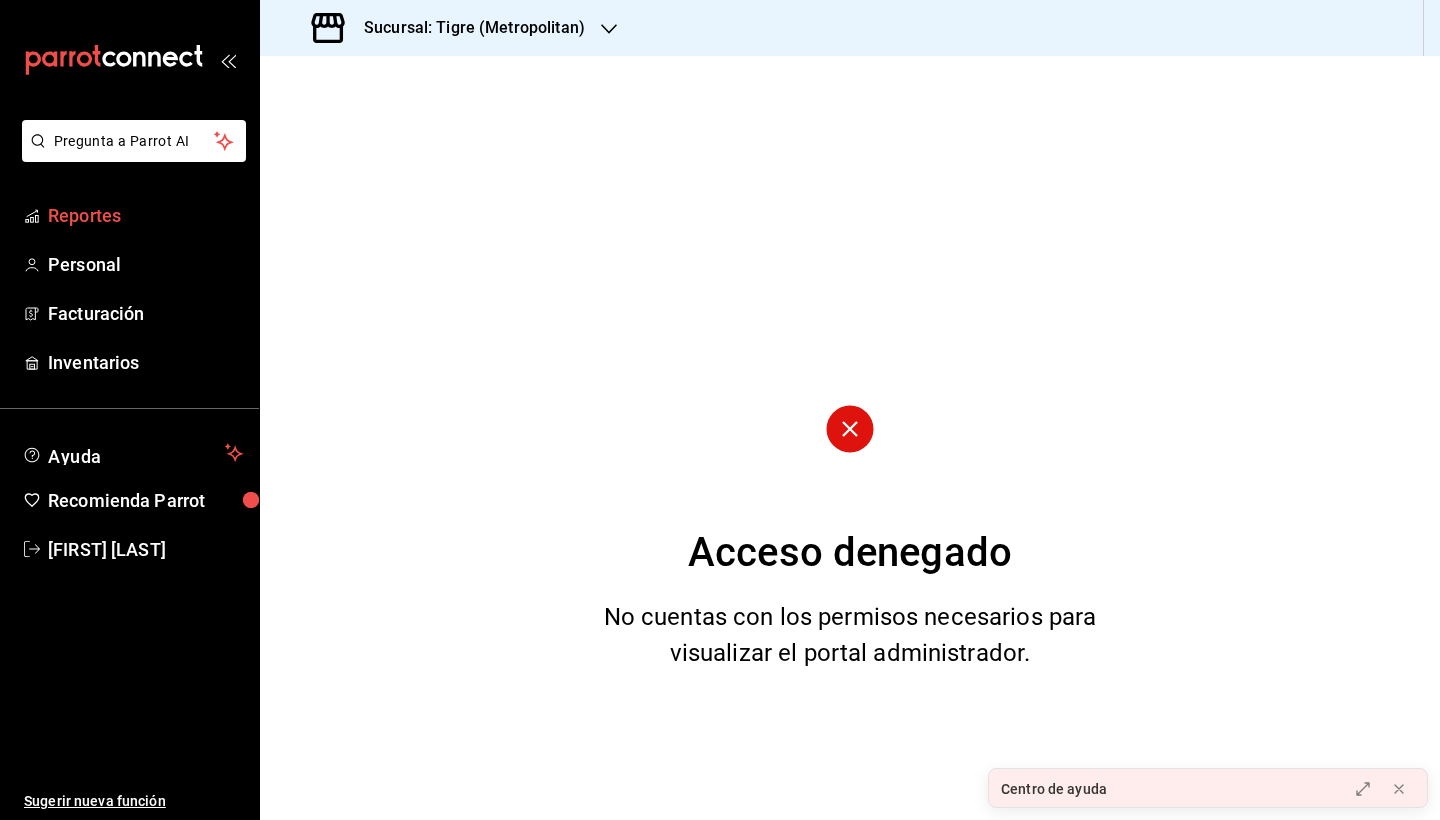 click on "Reportes" at bounding box center (145, 215) 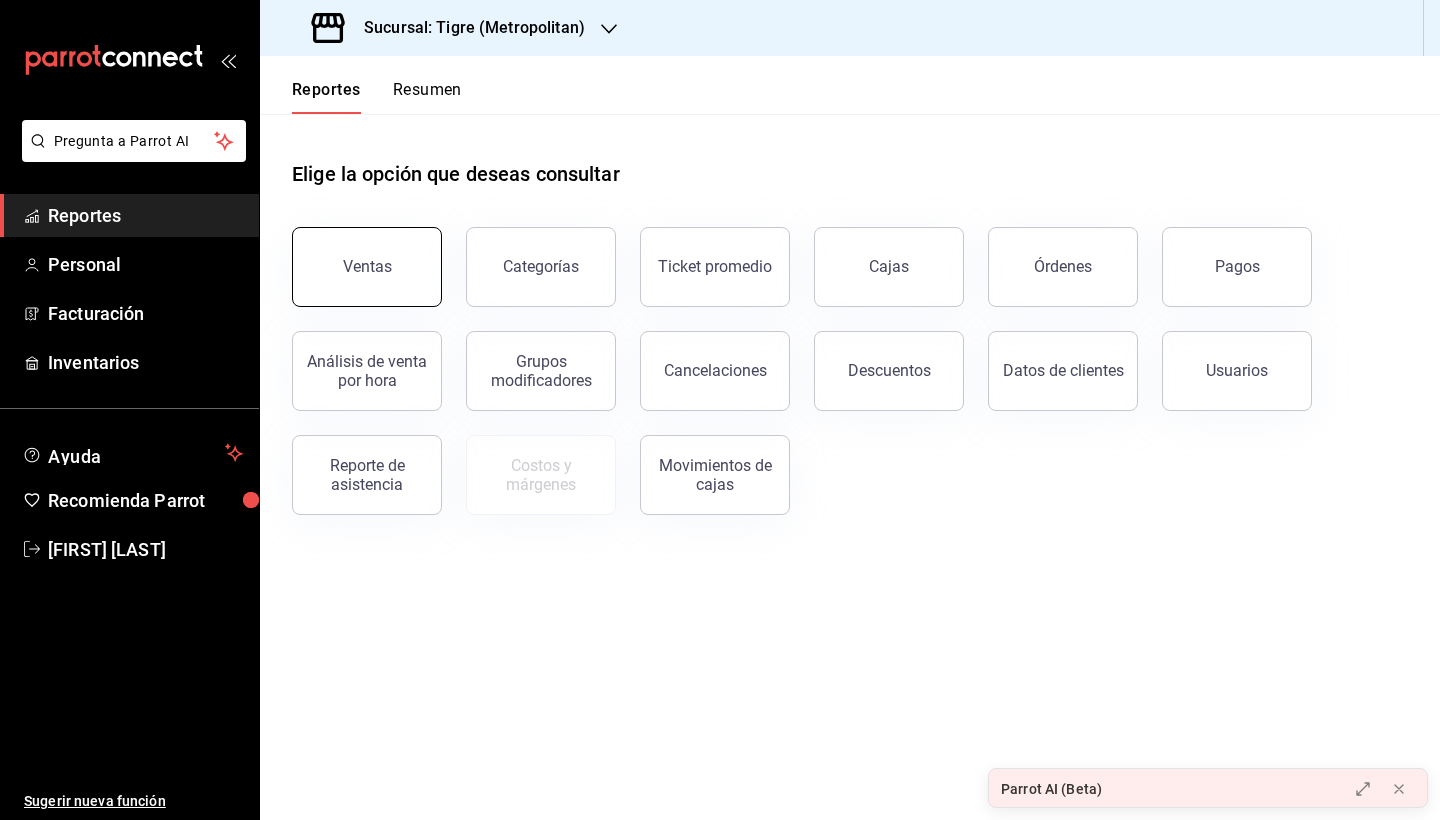 click on "Ventas" at bounding box center (367, 267) 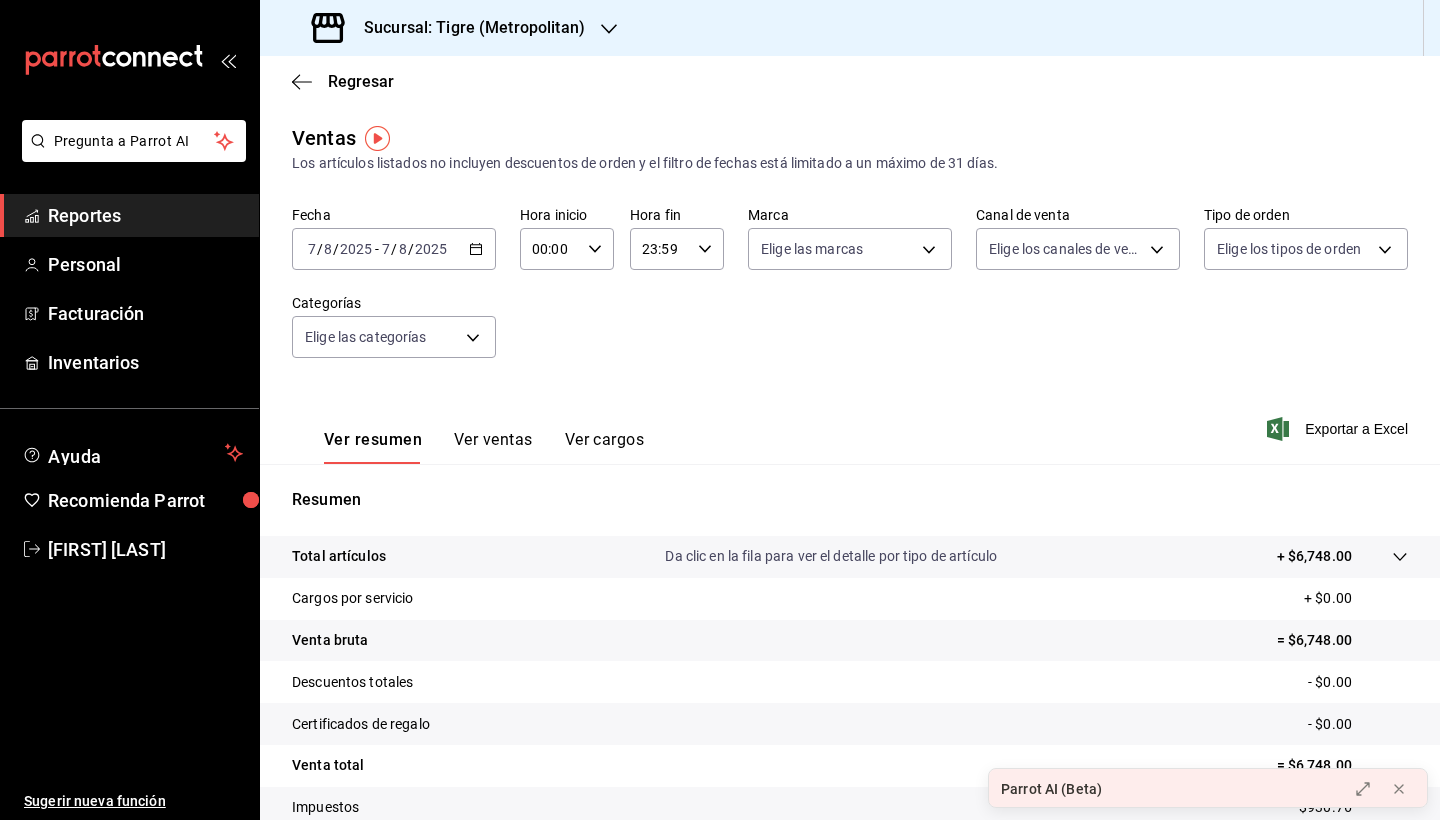 click 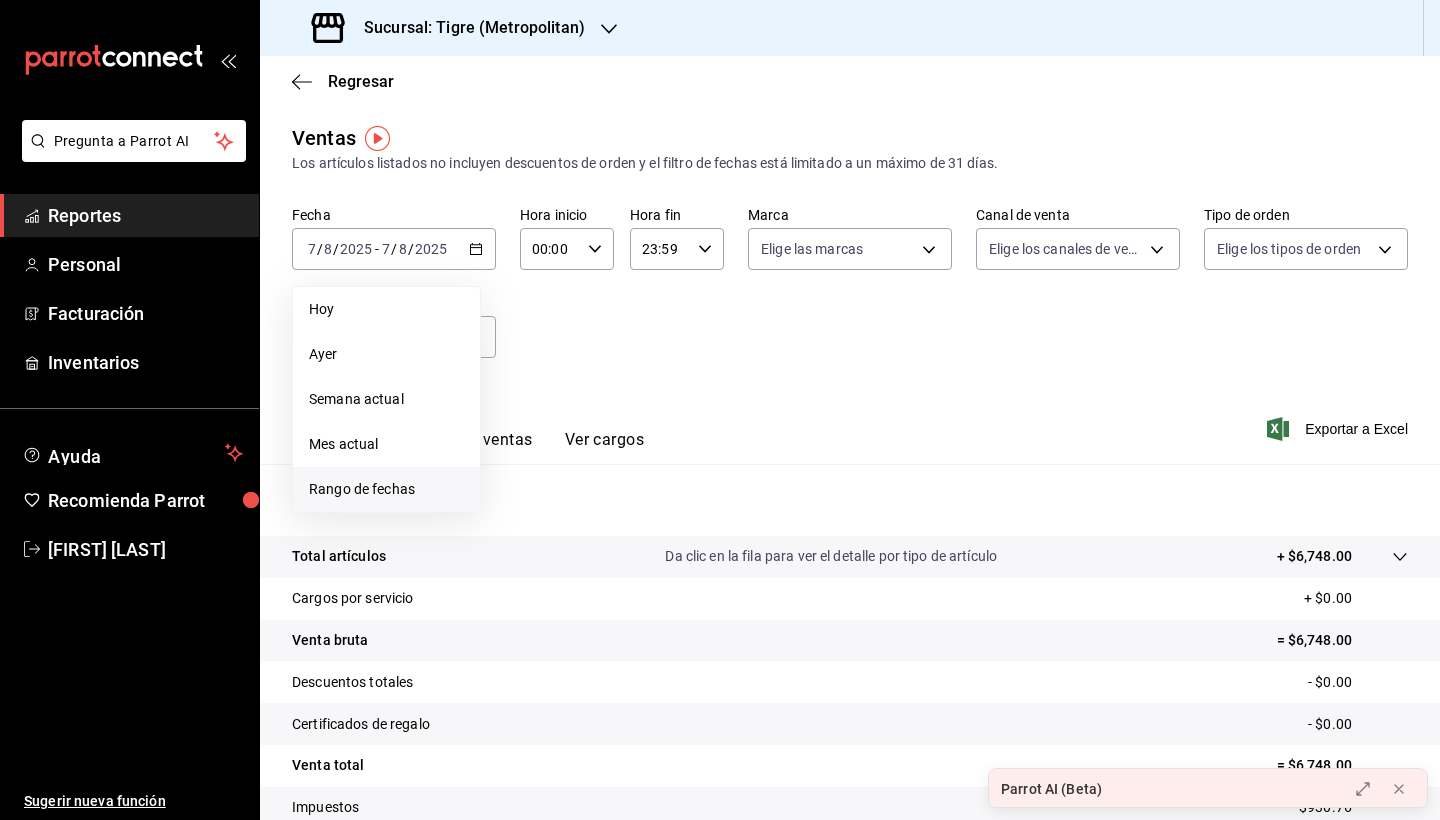 click on "Rango de fechas" at bounding box center [386, 489] 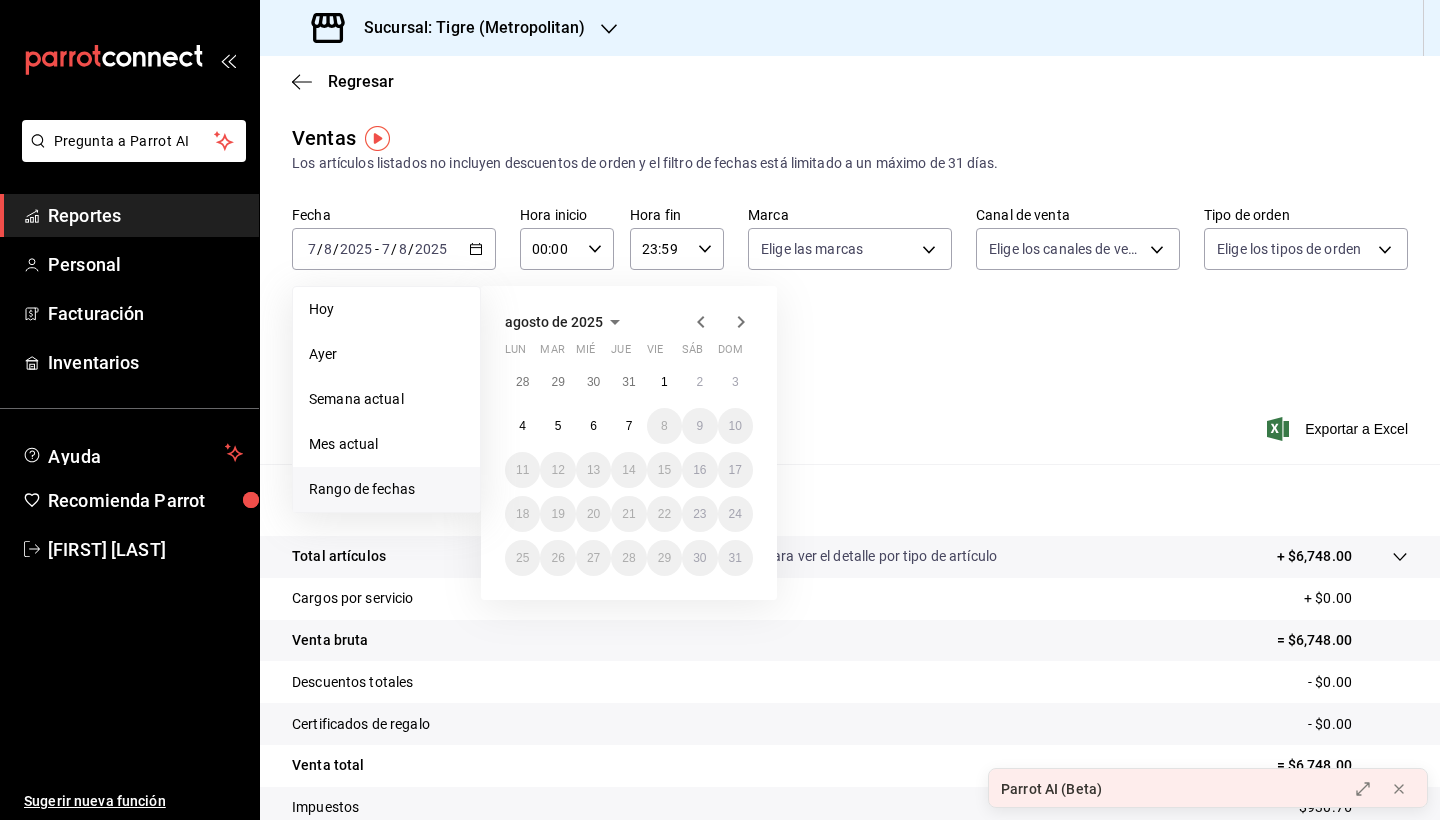 click 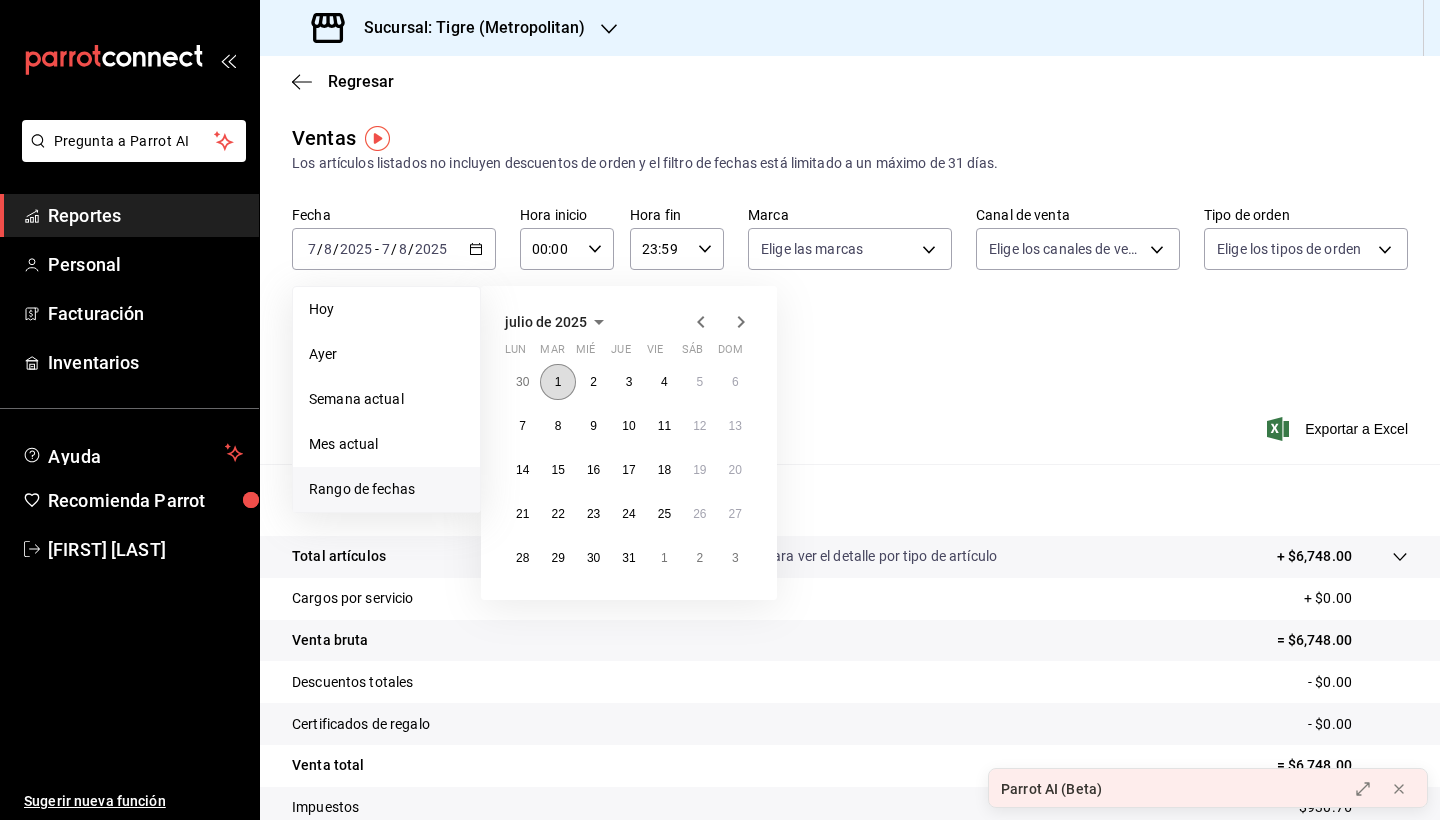 click on "1" at bounding box center [558, 382] 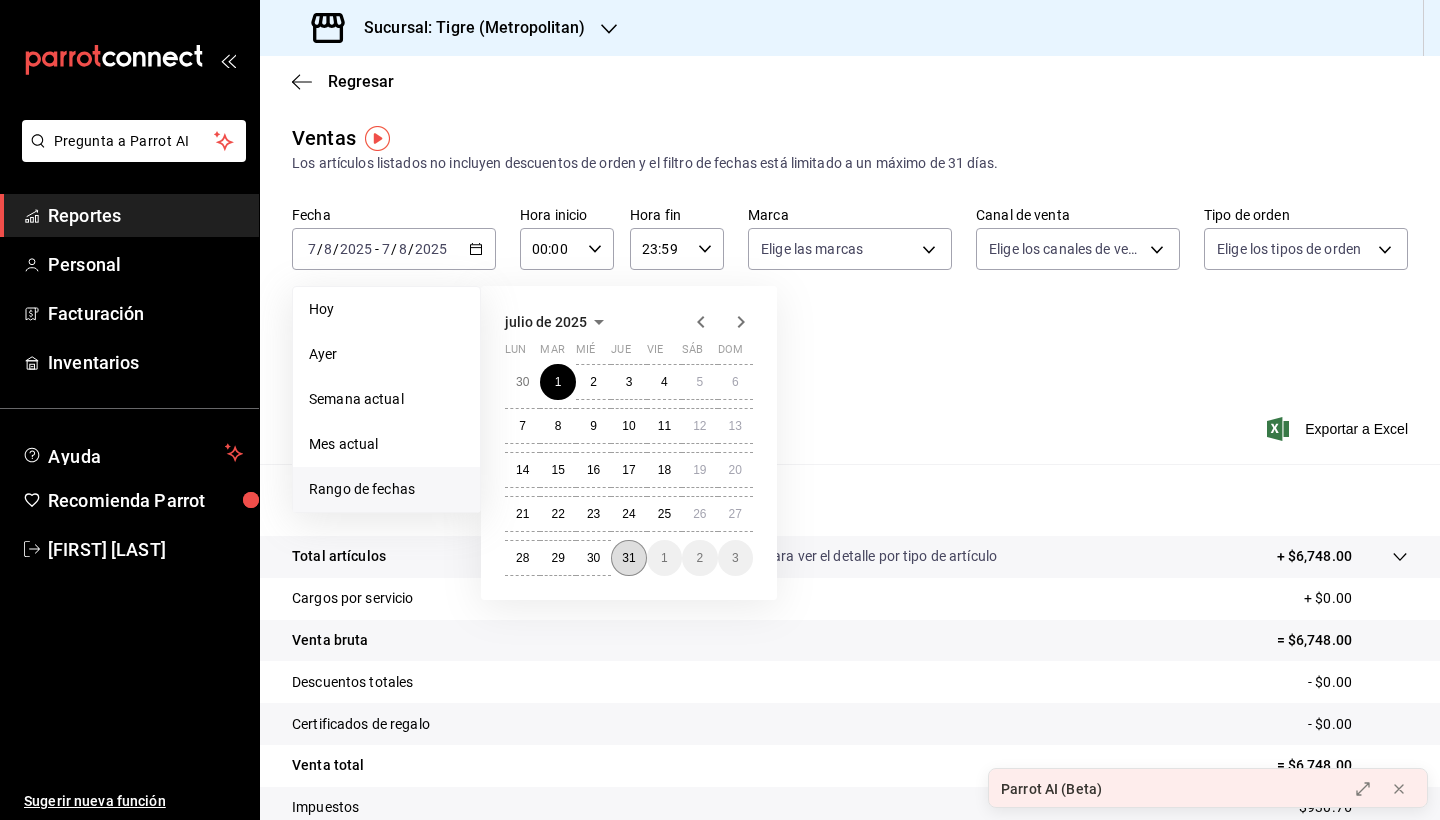 click on "31" at bounding box center (628, 558) 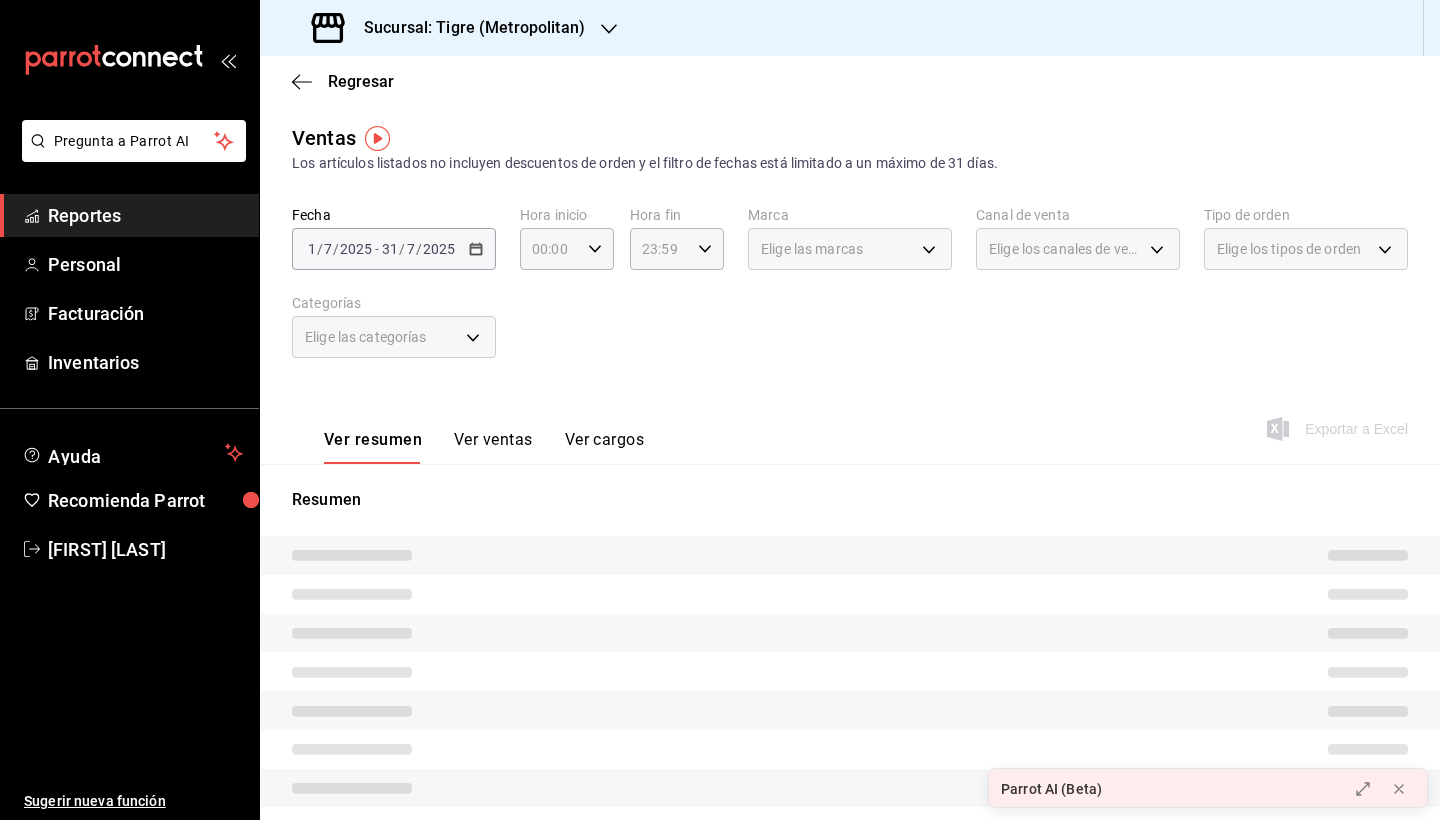 click on "Fecha 2025-07-01 1 / 7 / 2025 - 2025-07-31 31 / 7 / 2025 Hora inicio 00:00 Hora inicio Hora fin 23:59 Hora fin Marca Elige las marcas Canal de venta Elige los canales de venta Tipo de orden Elige los tipos de orden Categorías Elige las categorías" at bounding box center [850, 294] 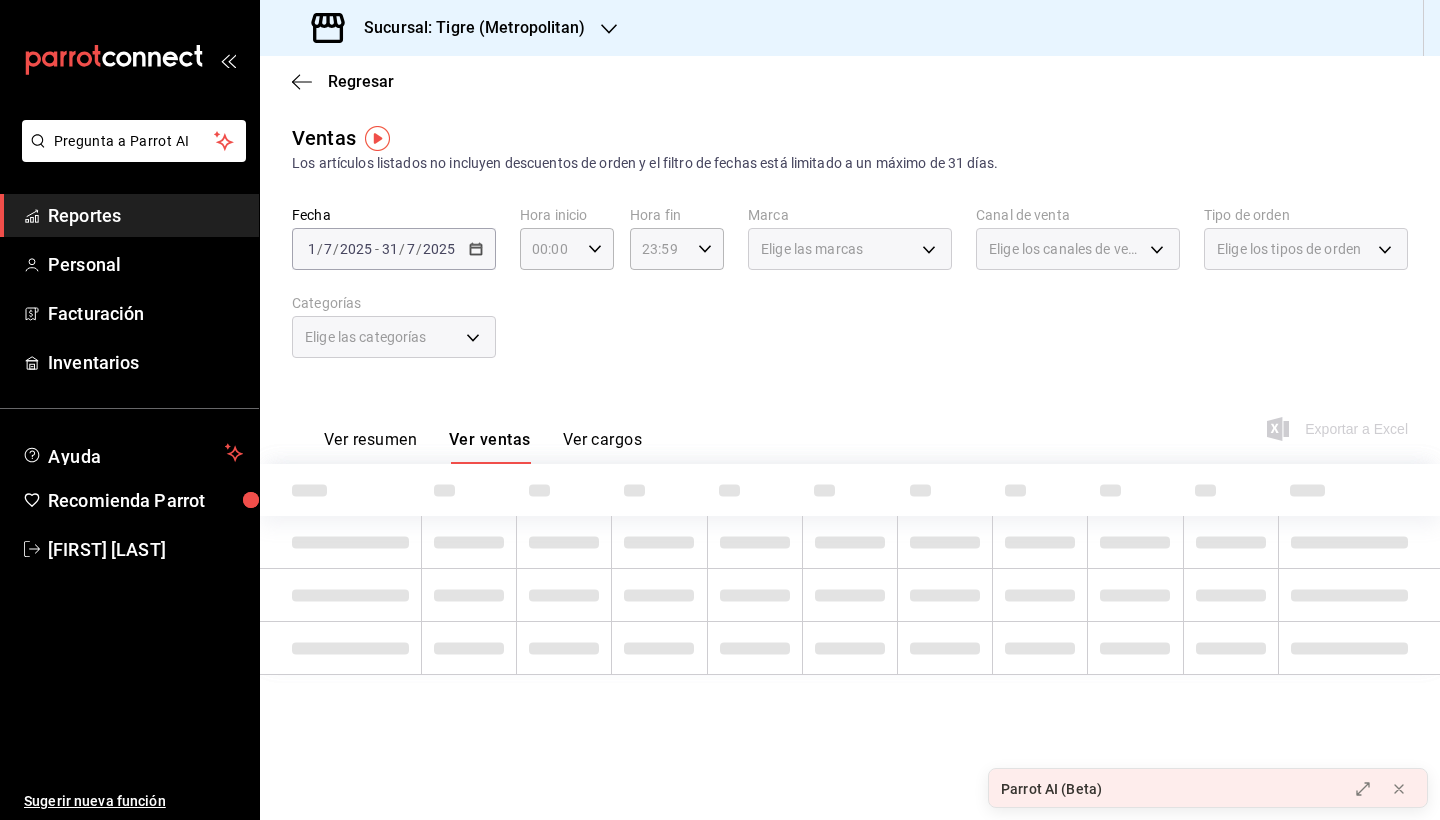 click on "Ver resumen" at bounding box center [370, 447] 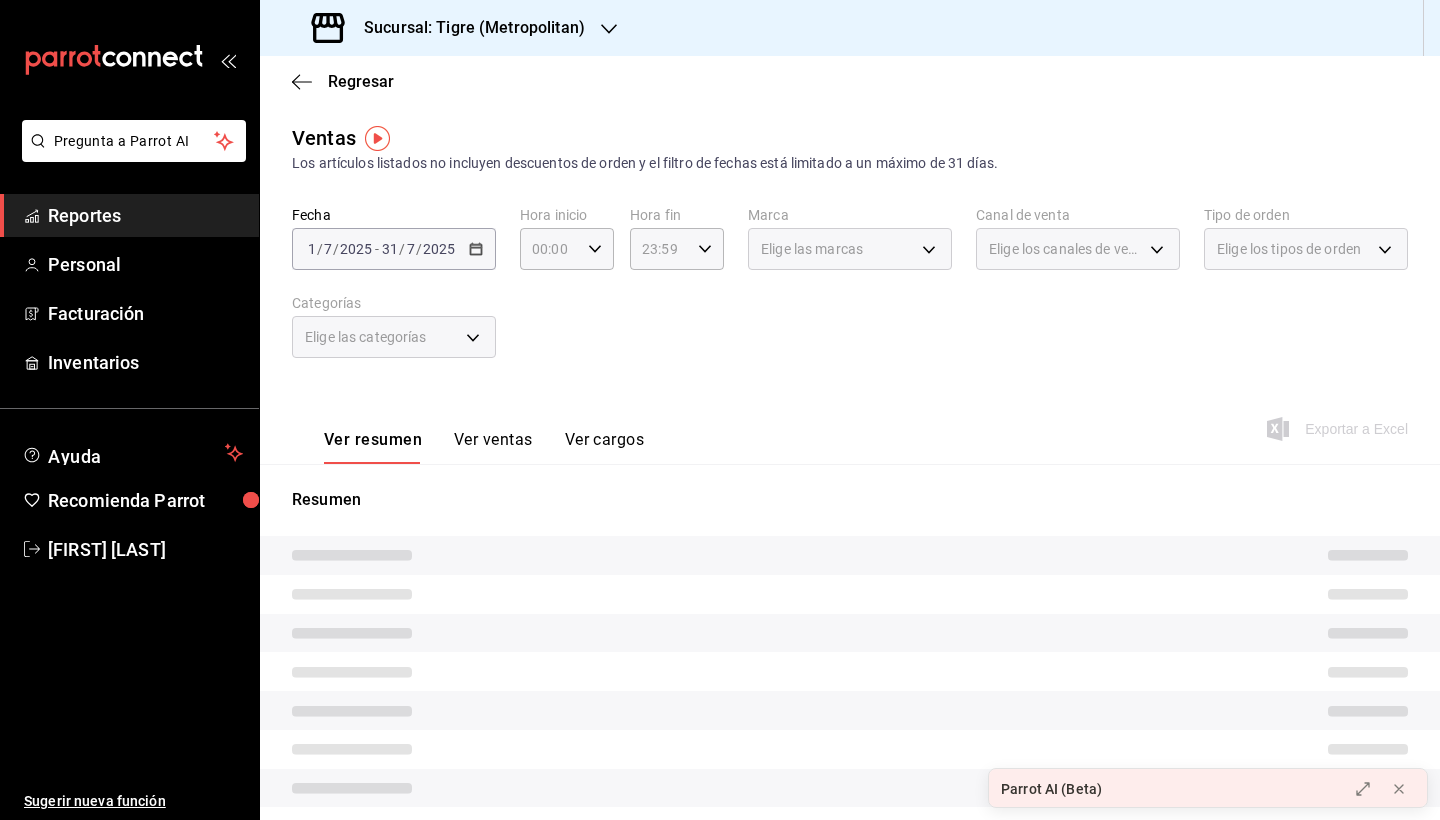 click on "Ver ventas" at bounding box center (493, 447) 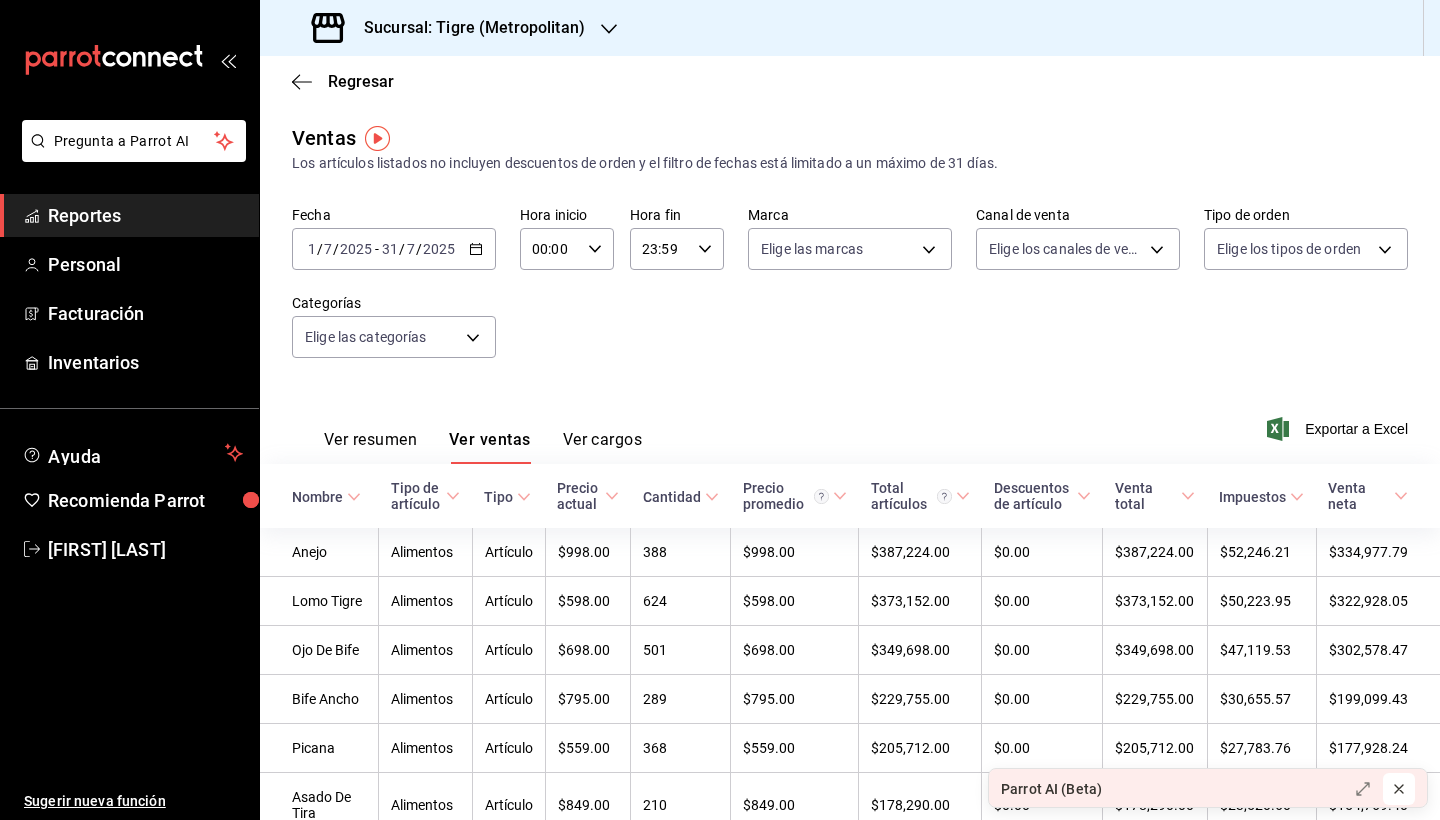 click 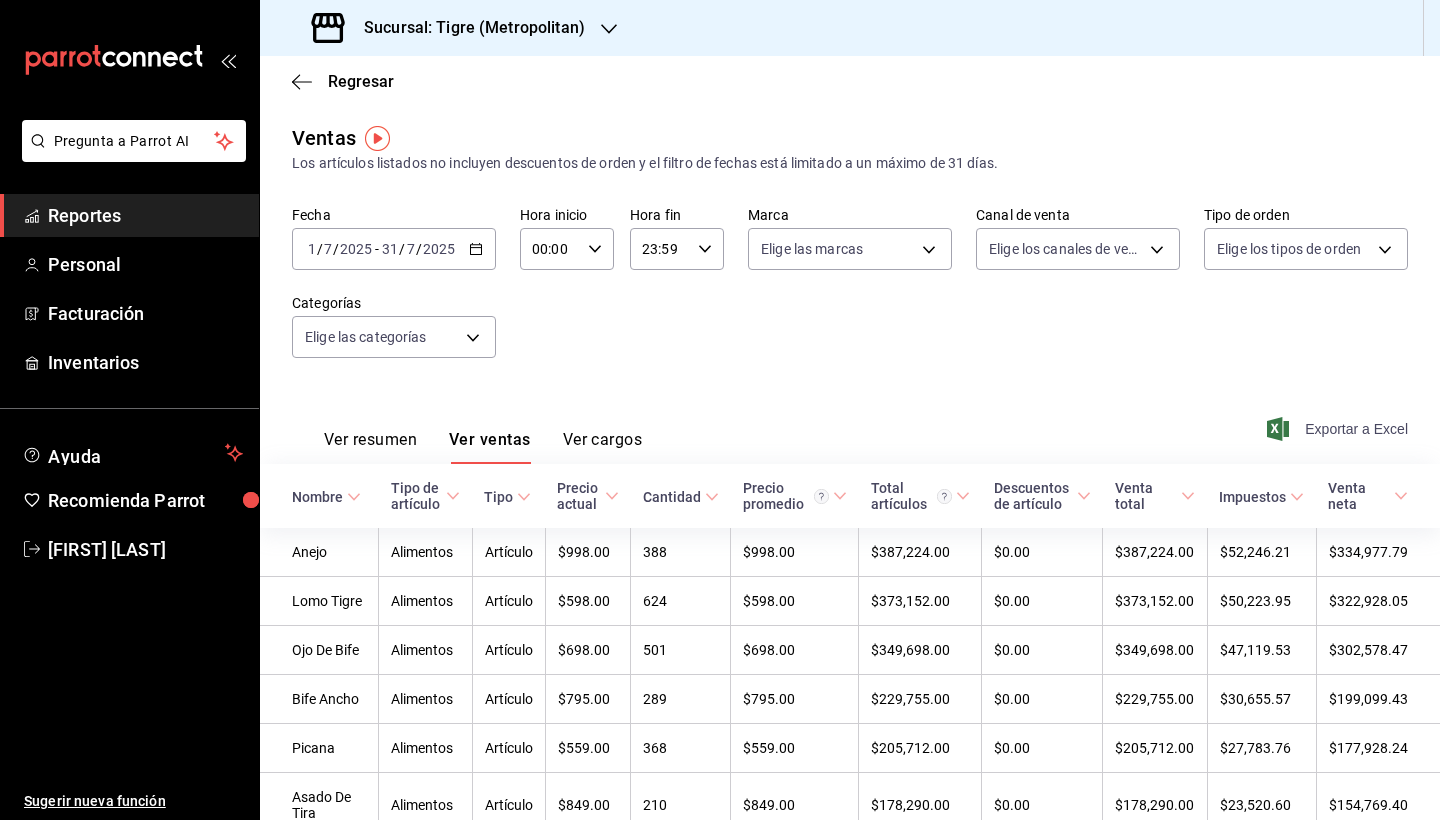 click on "Exportar a Excel" at bounding box center [1339, 429] 